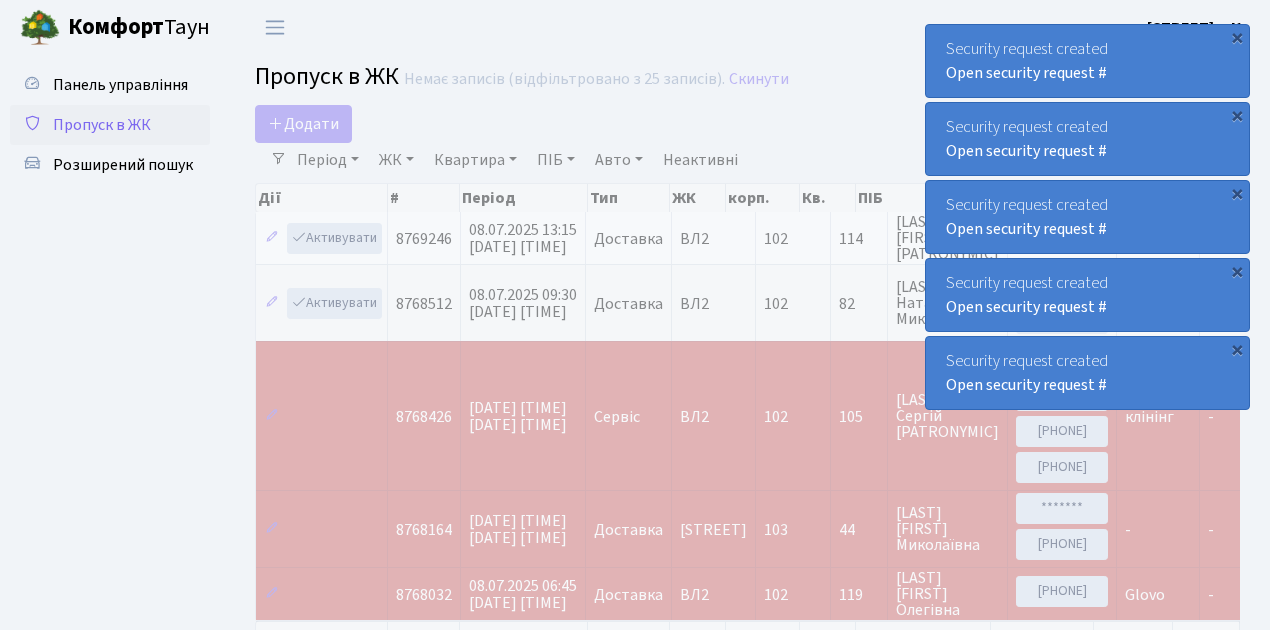 scroll, scrollTop: 0, scrollLeft: 0, axis: both 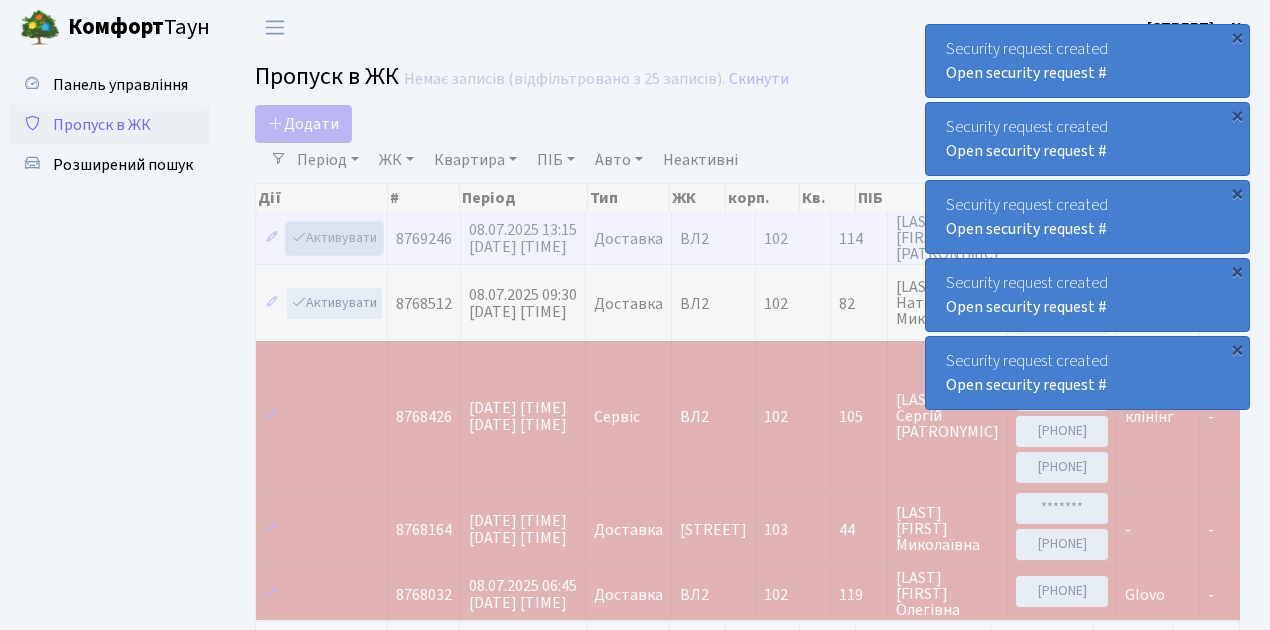 click on "Активувати" at bounding box center (334, 238) 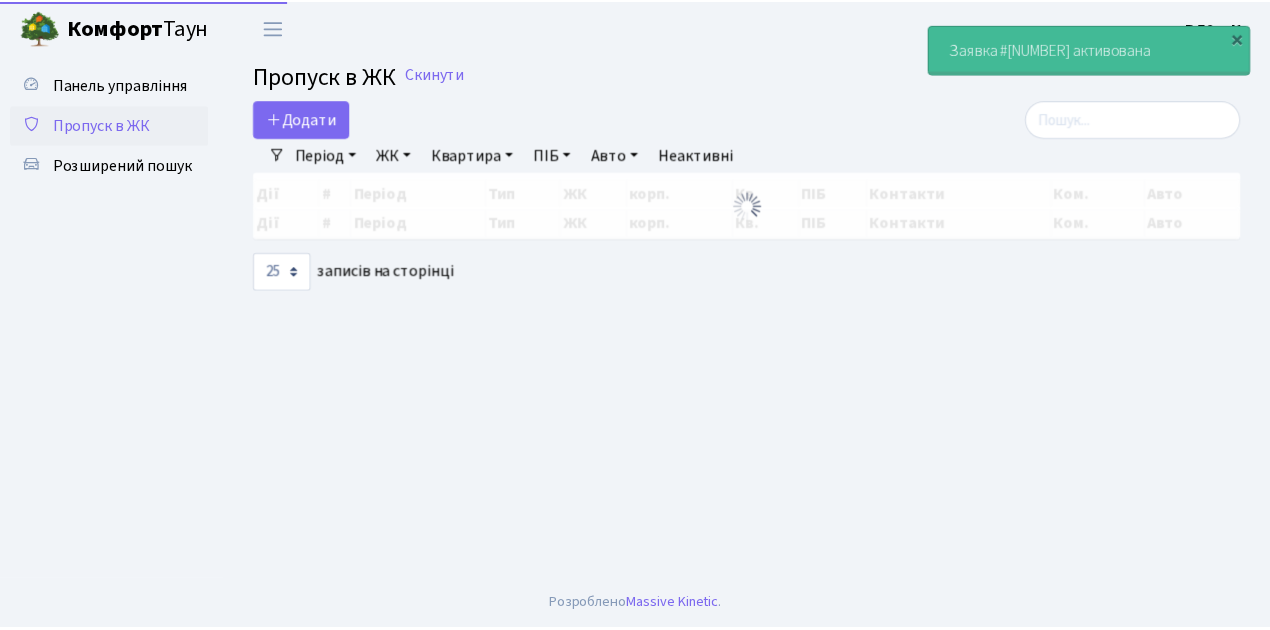 scroll, scrollTop: 0, scrollLeft: 0, axis: both 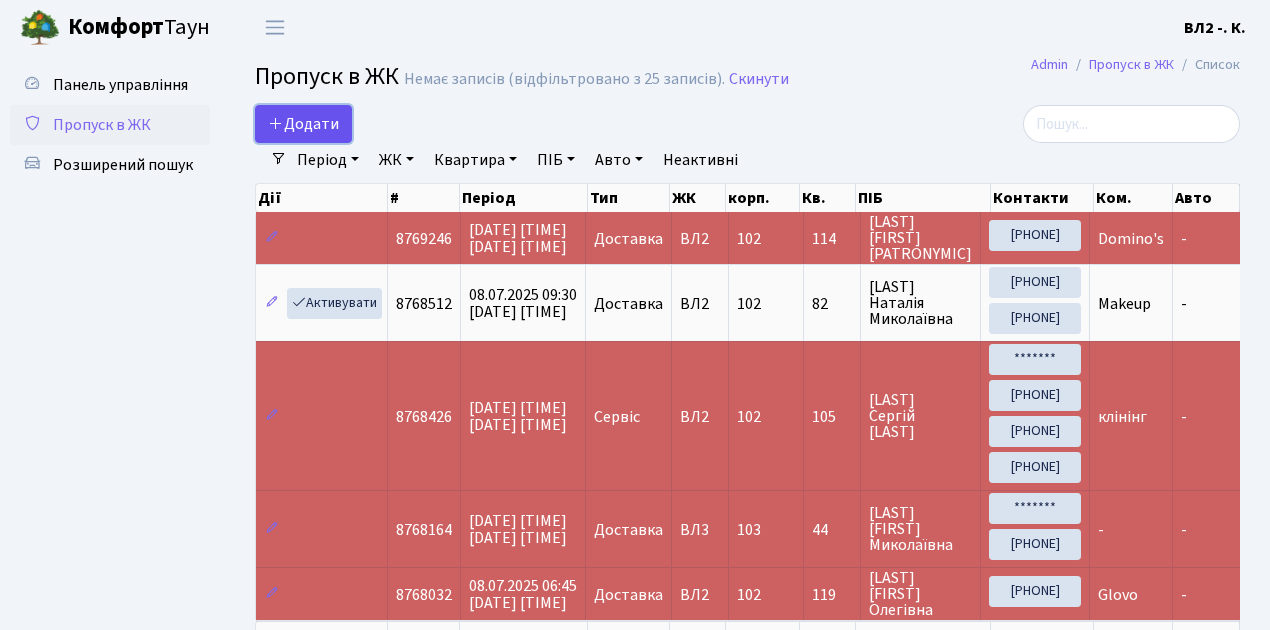 click on "Додати" at bounding box center [303, 124] 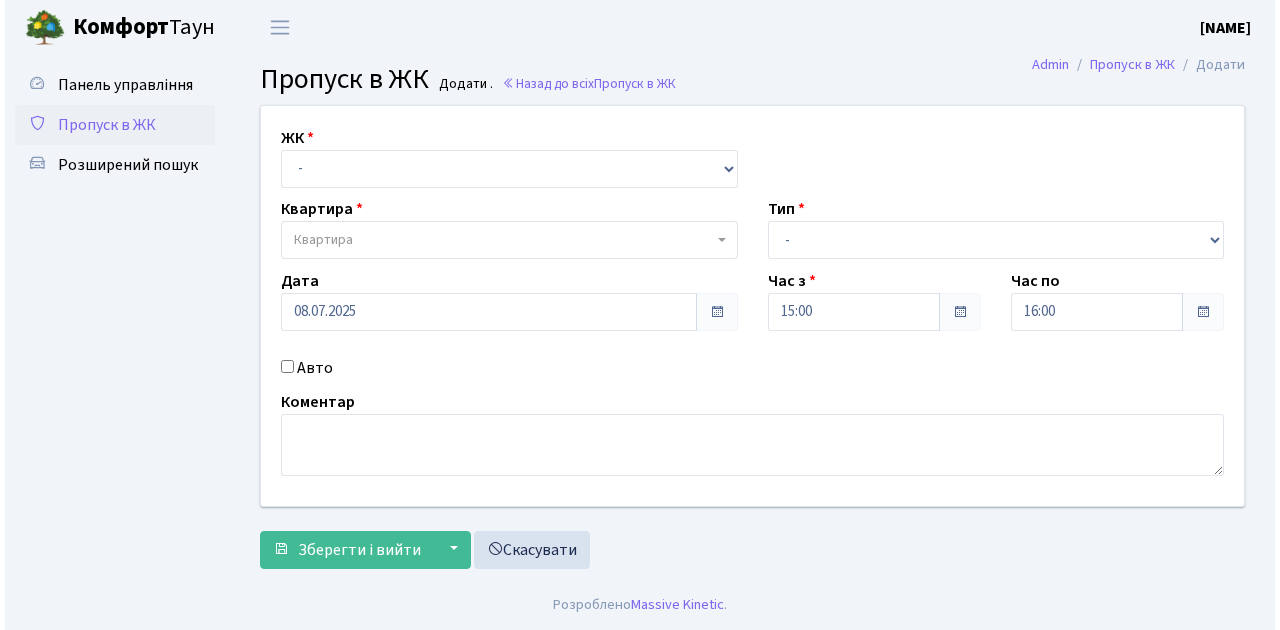 scroll, scrollTop: 0, scrollLeft: 0, axis: both 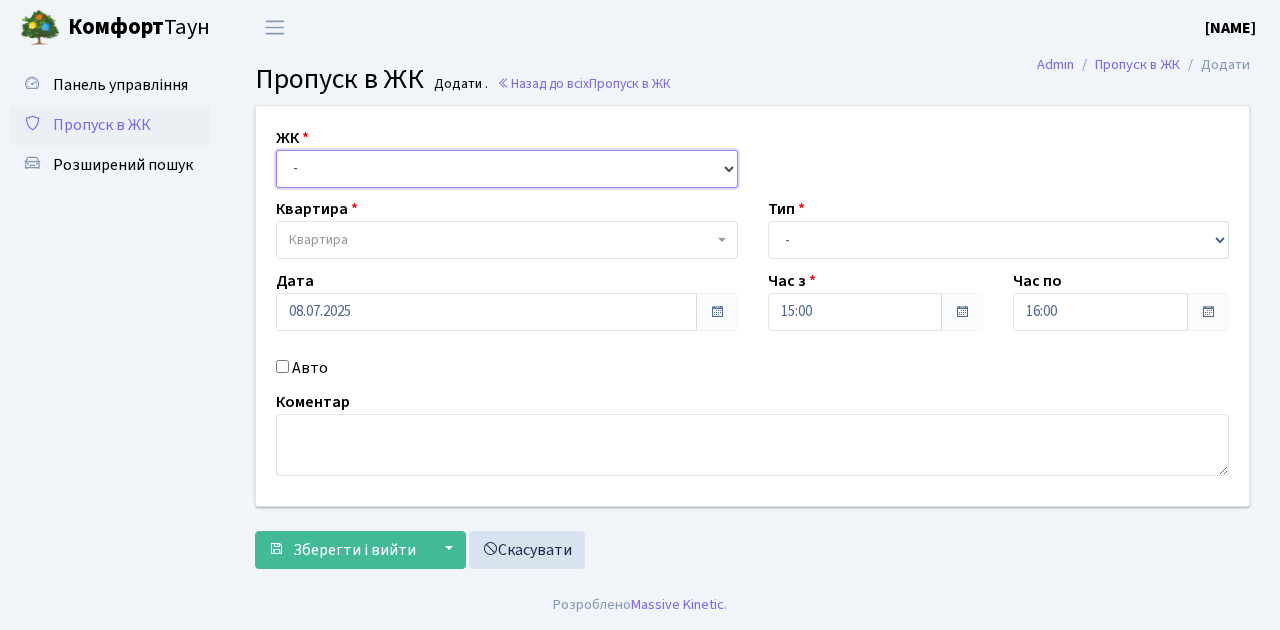 click on "[STREET], [NUMBER]/[NUMBER]
[STREET], [NUMBER]
[STREET], [NUMBER]/[NUMBER]" at bounding box center [507, 169] 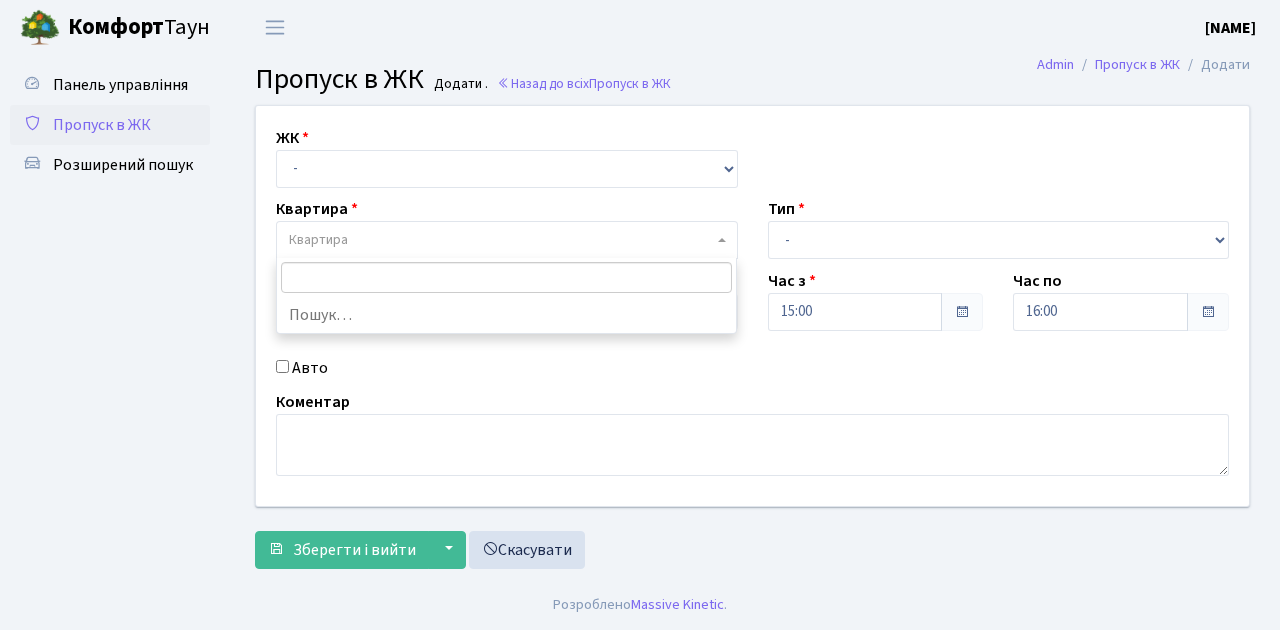 click on "Квартира" at bounding box center [501, 240] 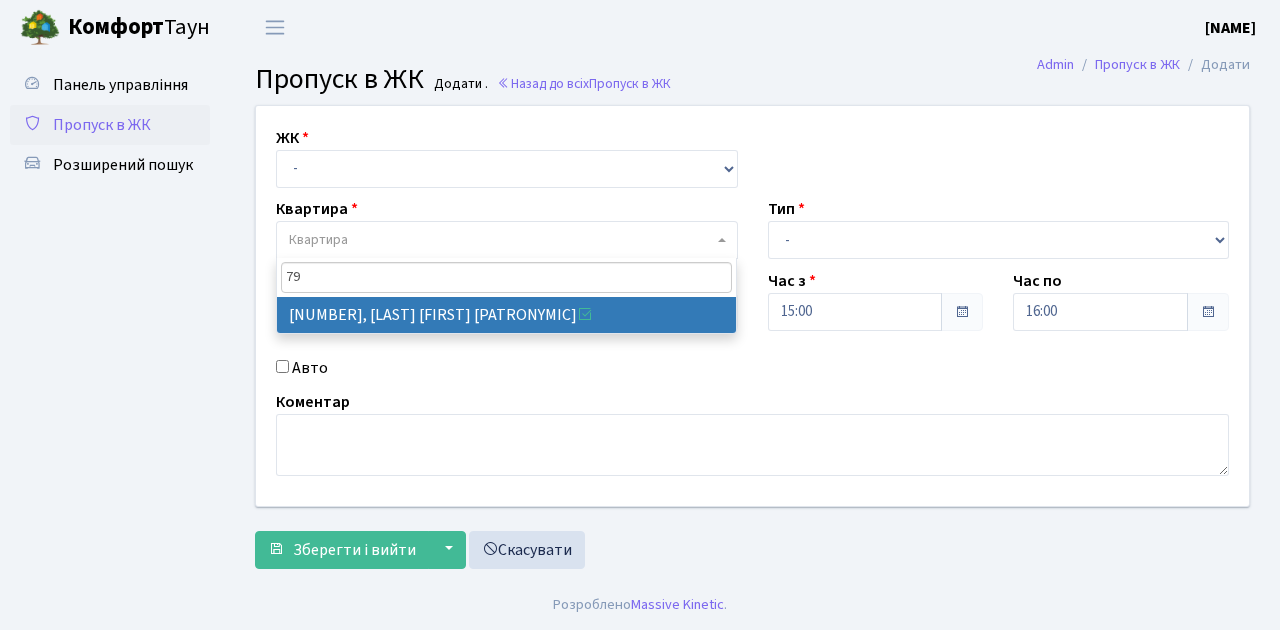 type on "79" 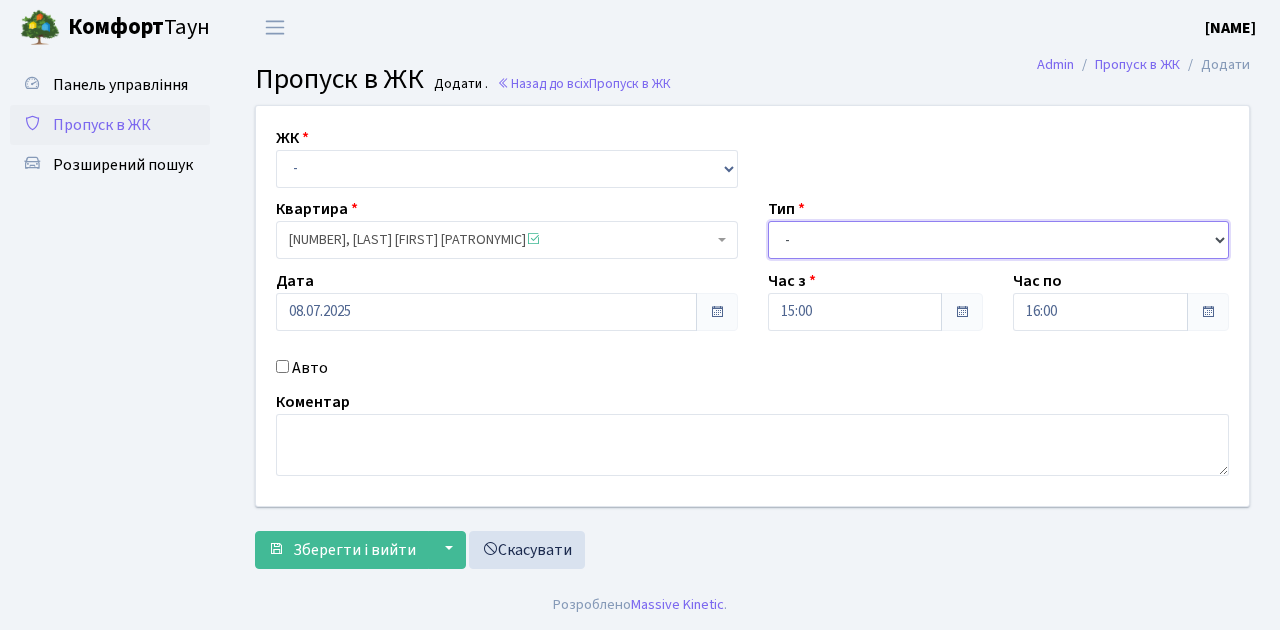 click on "-
Доставка
Таксі
Гості
Сервіс" at bounding box center [999, 240] 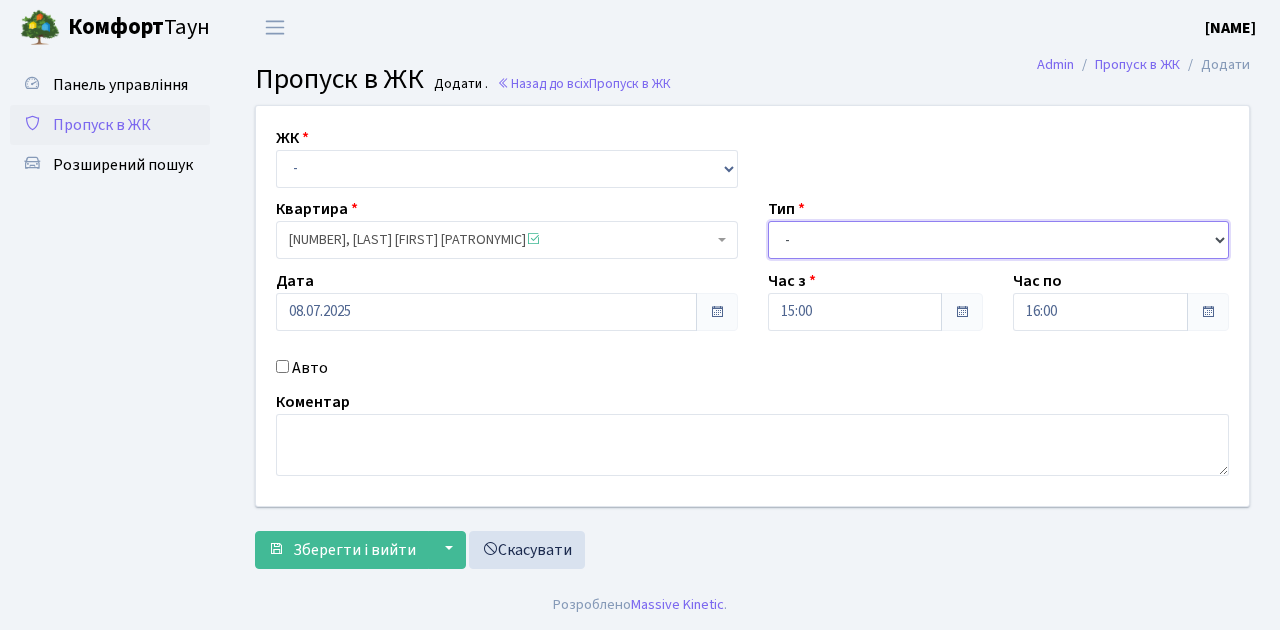 select on "1" 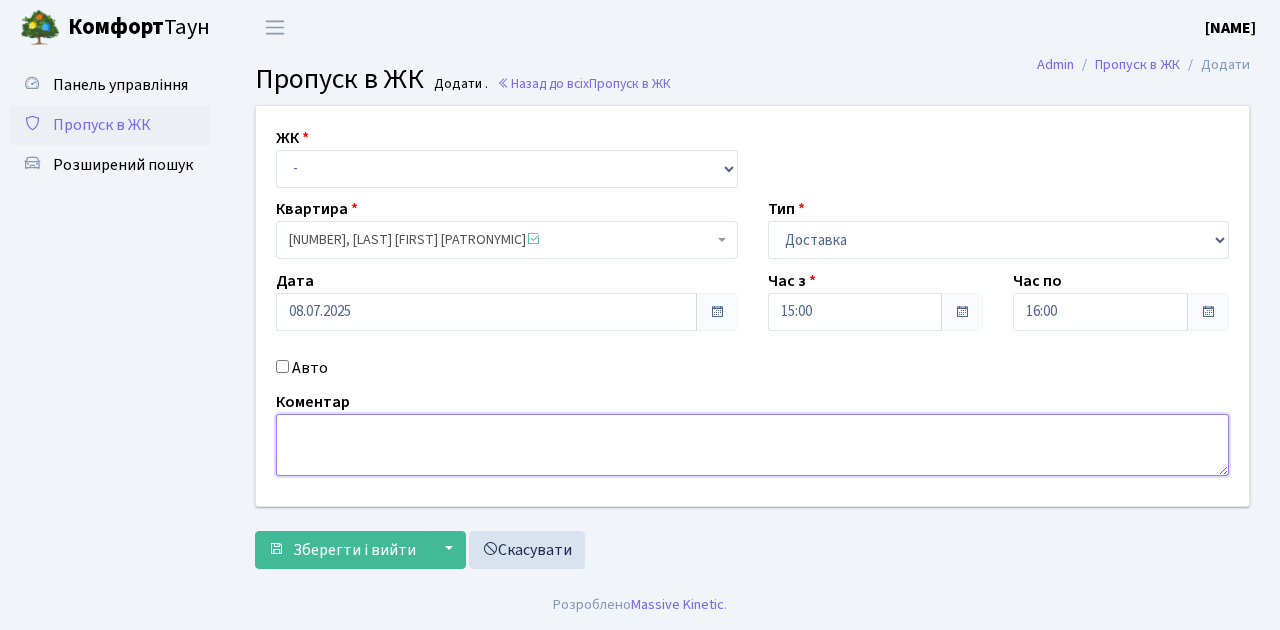 click at bounding box center (752, 445) 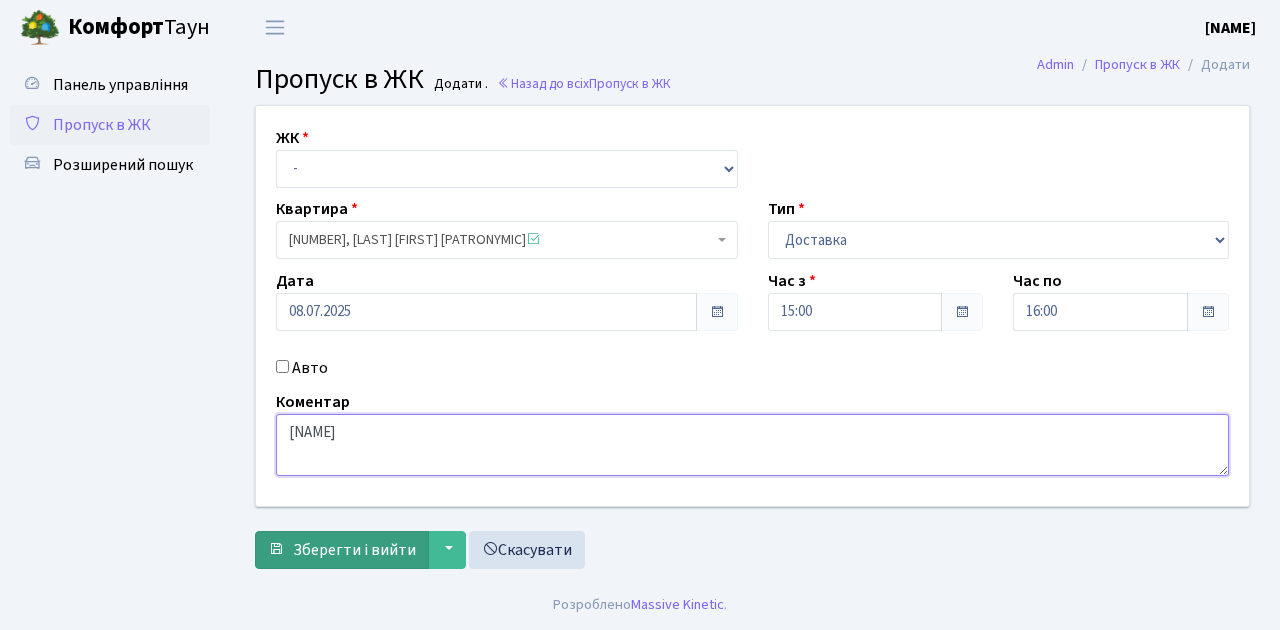 type on "Silpo.ua" 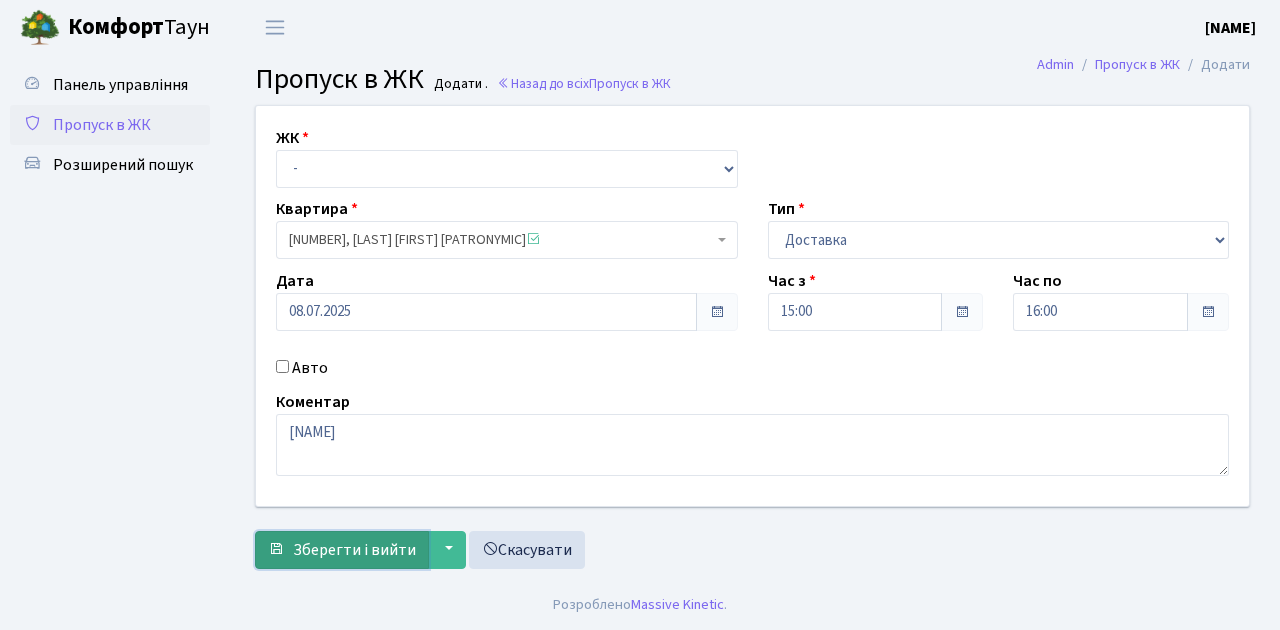 click on "Зберегти і вийти" at bounding box center [354, 550] 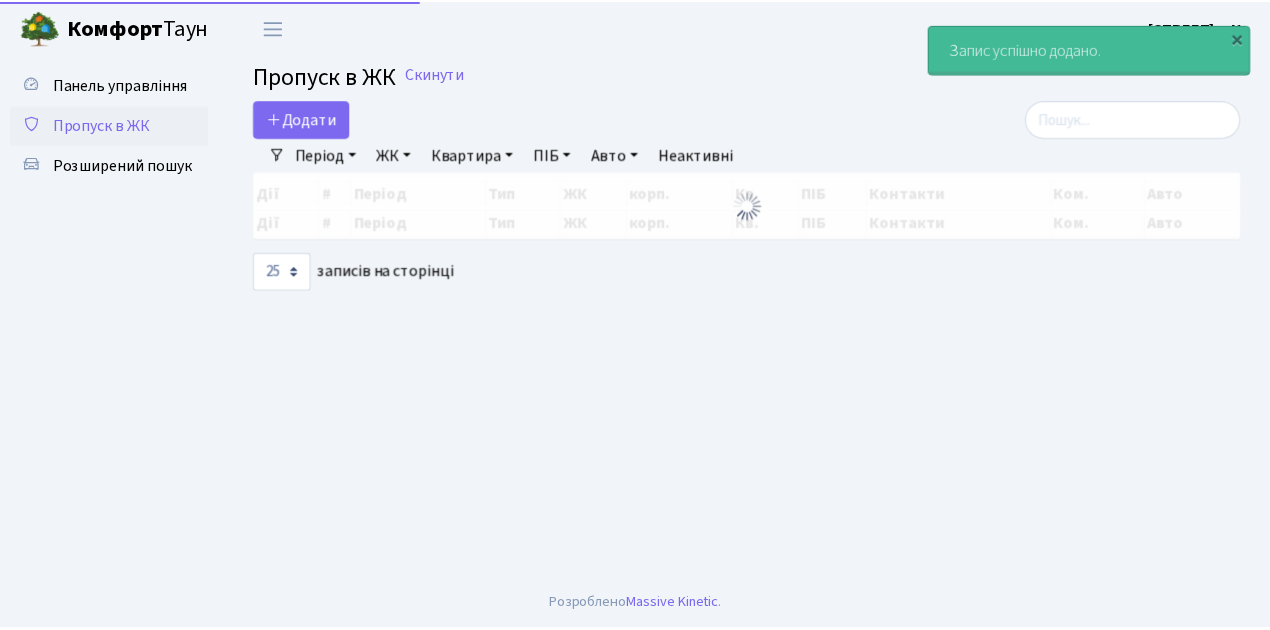 scroll, scrollTop: 0, scrollLeft: 0, axis: both 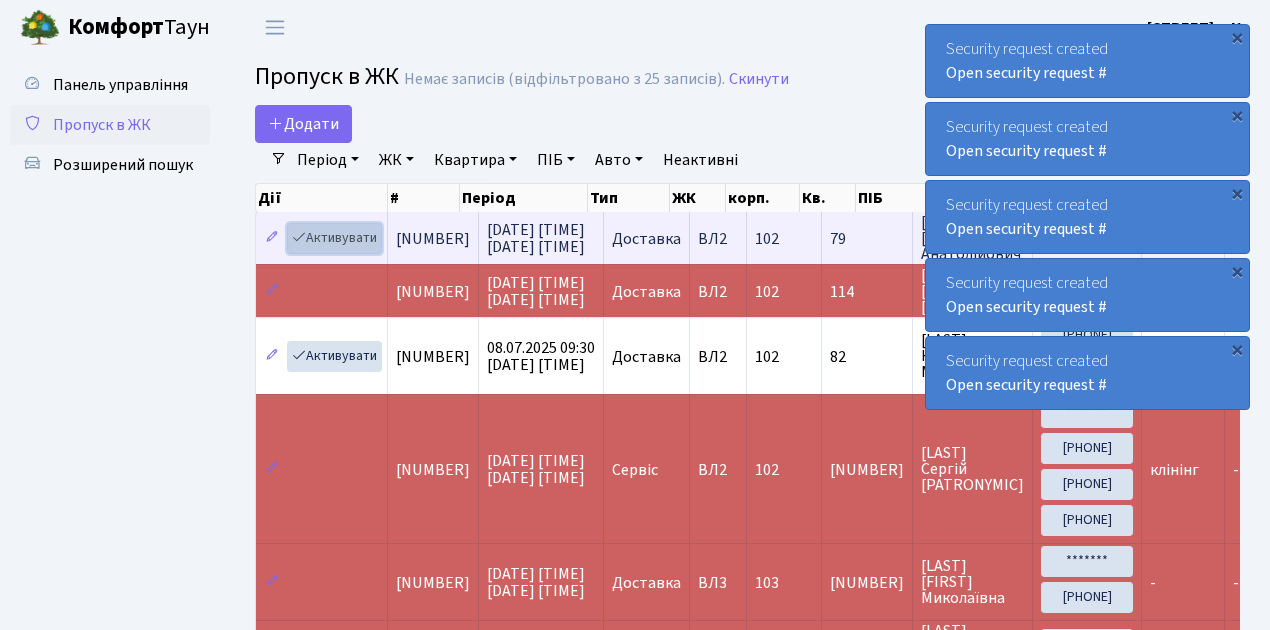 click on "Активувати" at bounding box center [334, 238] 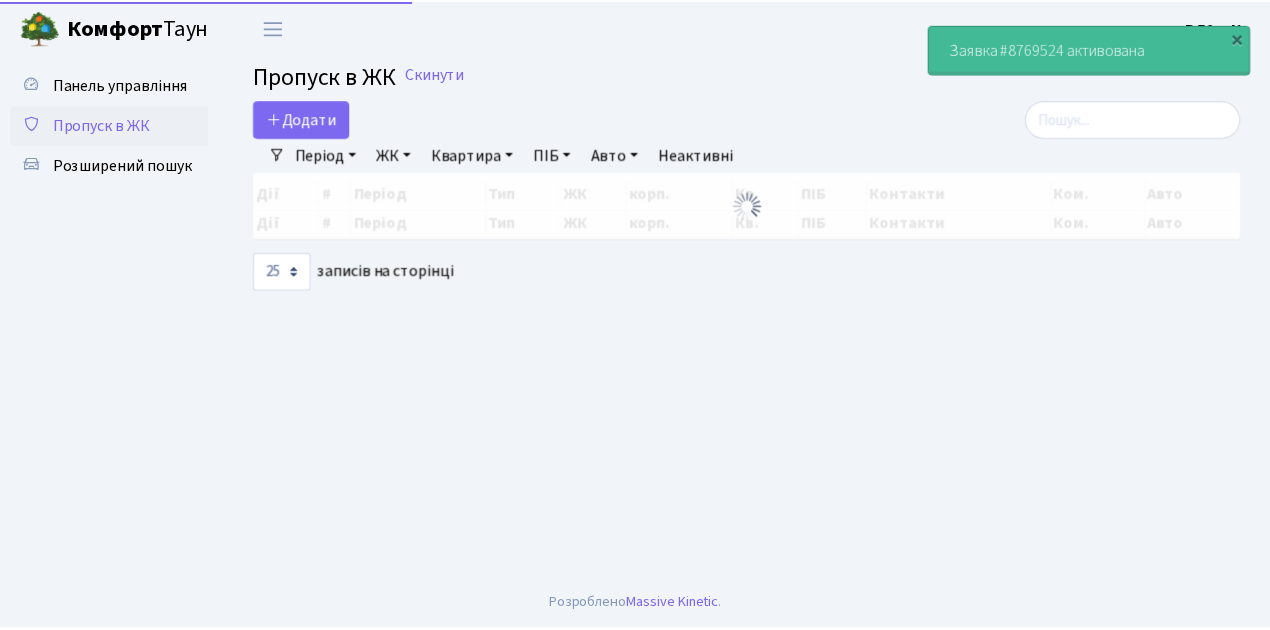 scroll, scrollTop: 0, scrollLeft: 0, axis: both 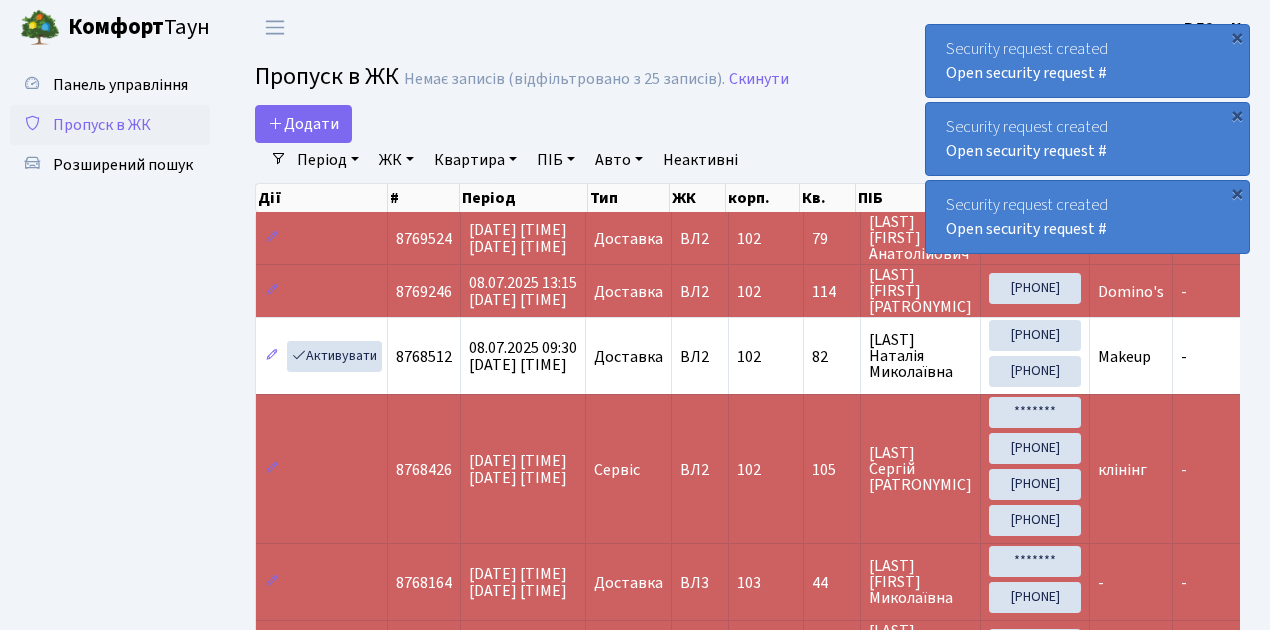 click on "Пропуск в ЖК" at bounding box center (102, 125) 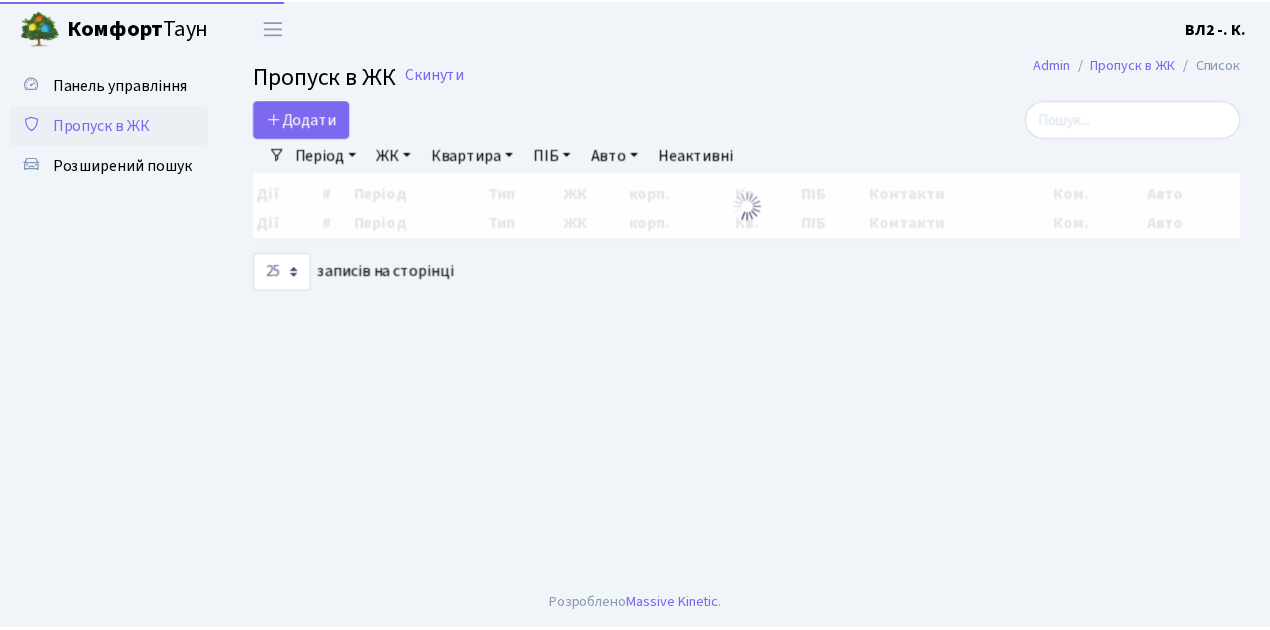 scroll, scrollTop: 0, scrollLeft: 0, axis: both 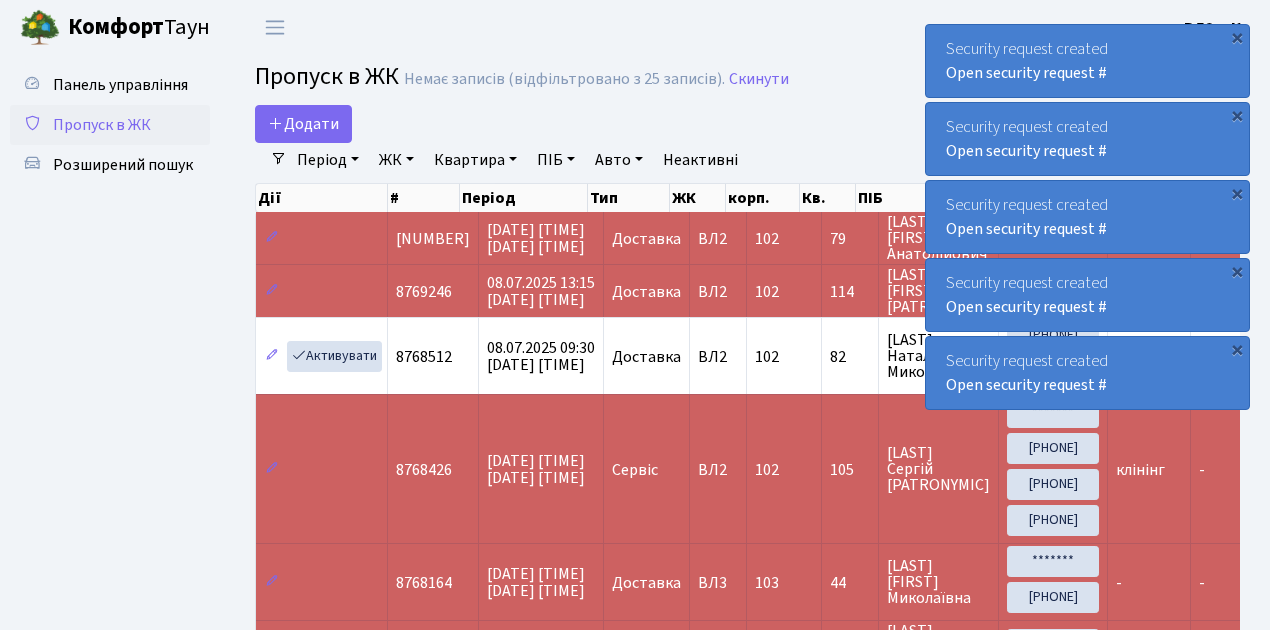 click on "Пропуск в ЖК" at bounding box center (102, 125) 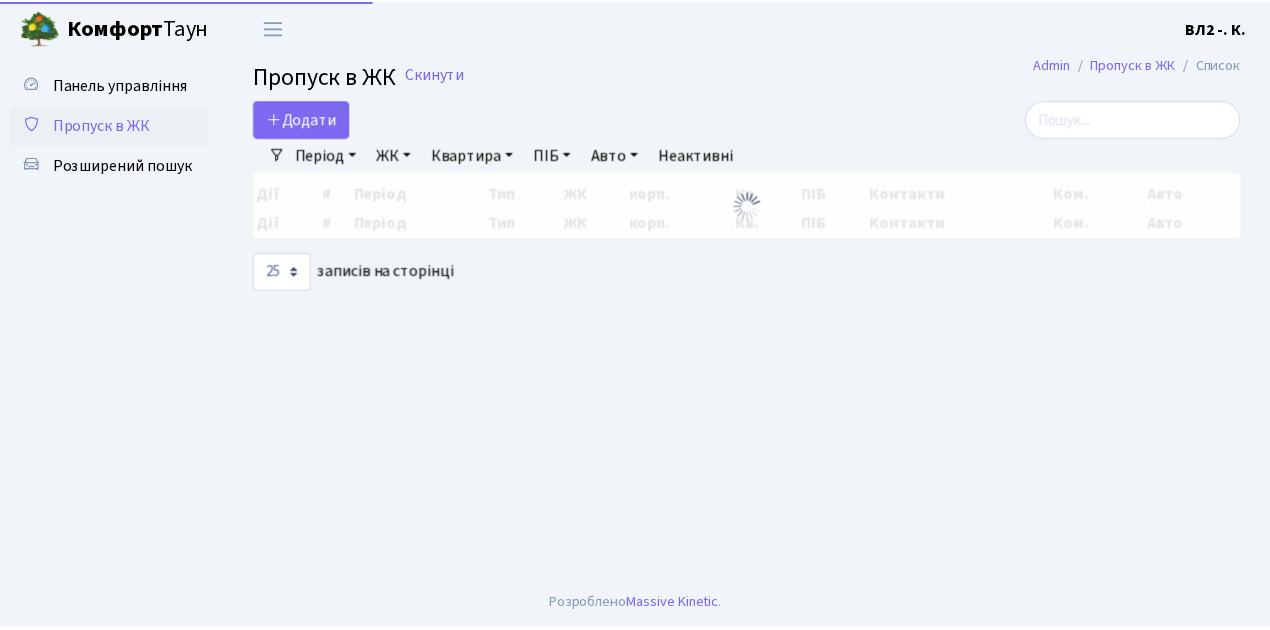 scroll, scrollTop: 0, scrollLeft: 0, axis: both 